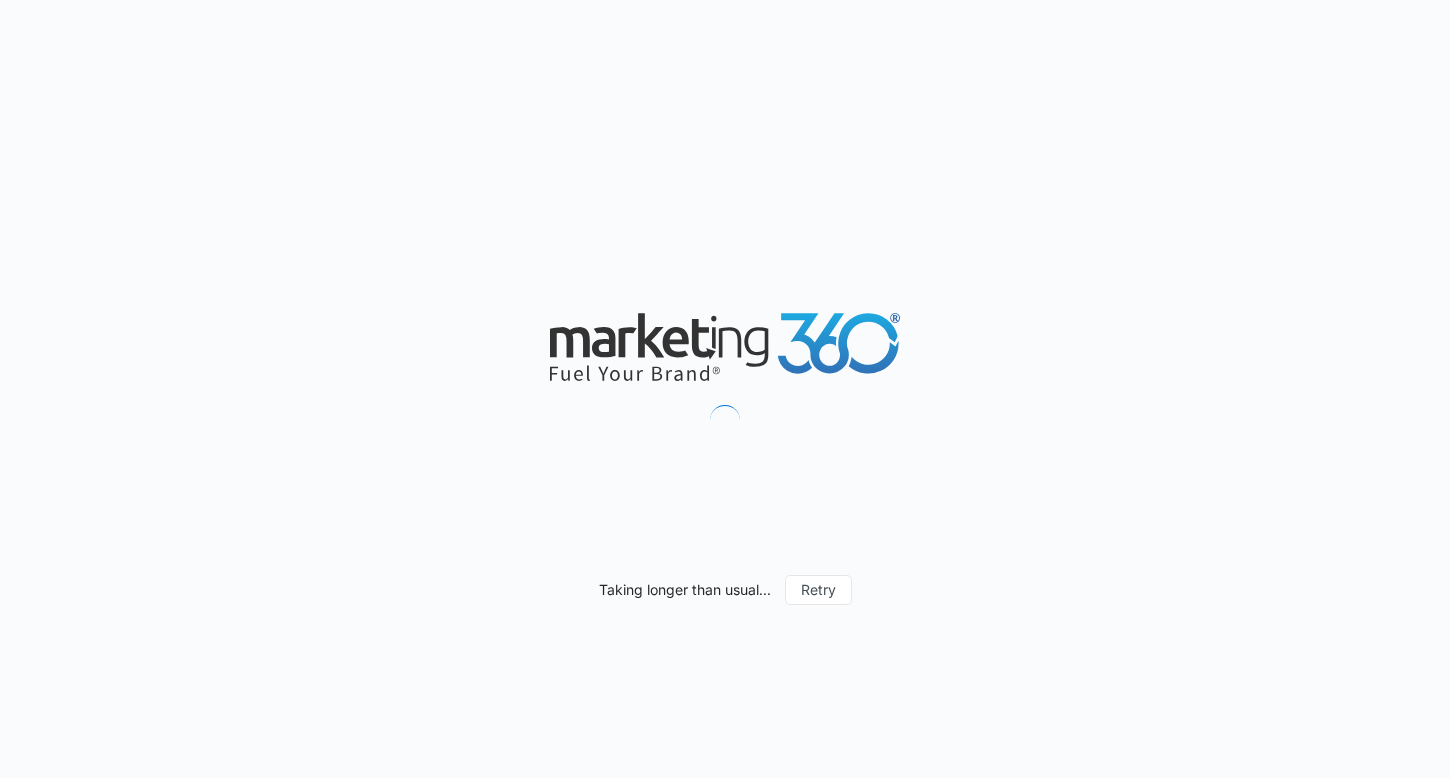 scroll, scrollTop: 0, scrollLeft: 0, axis: both 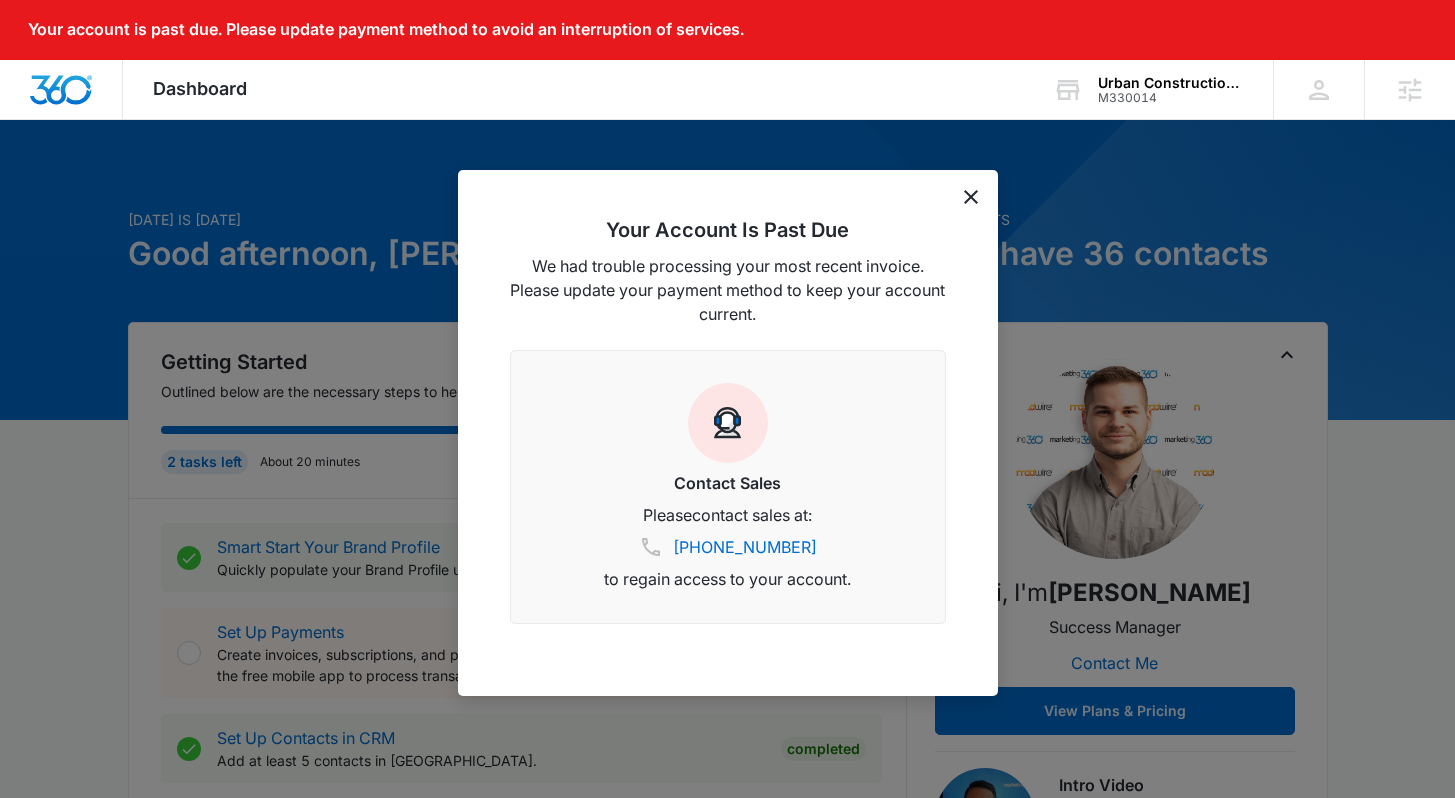 click 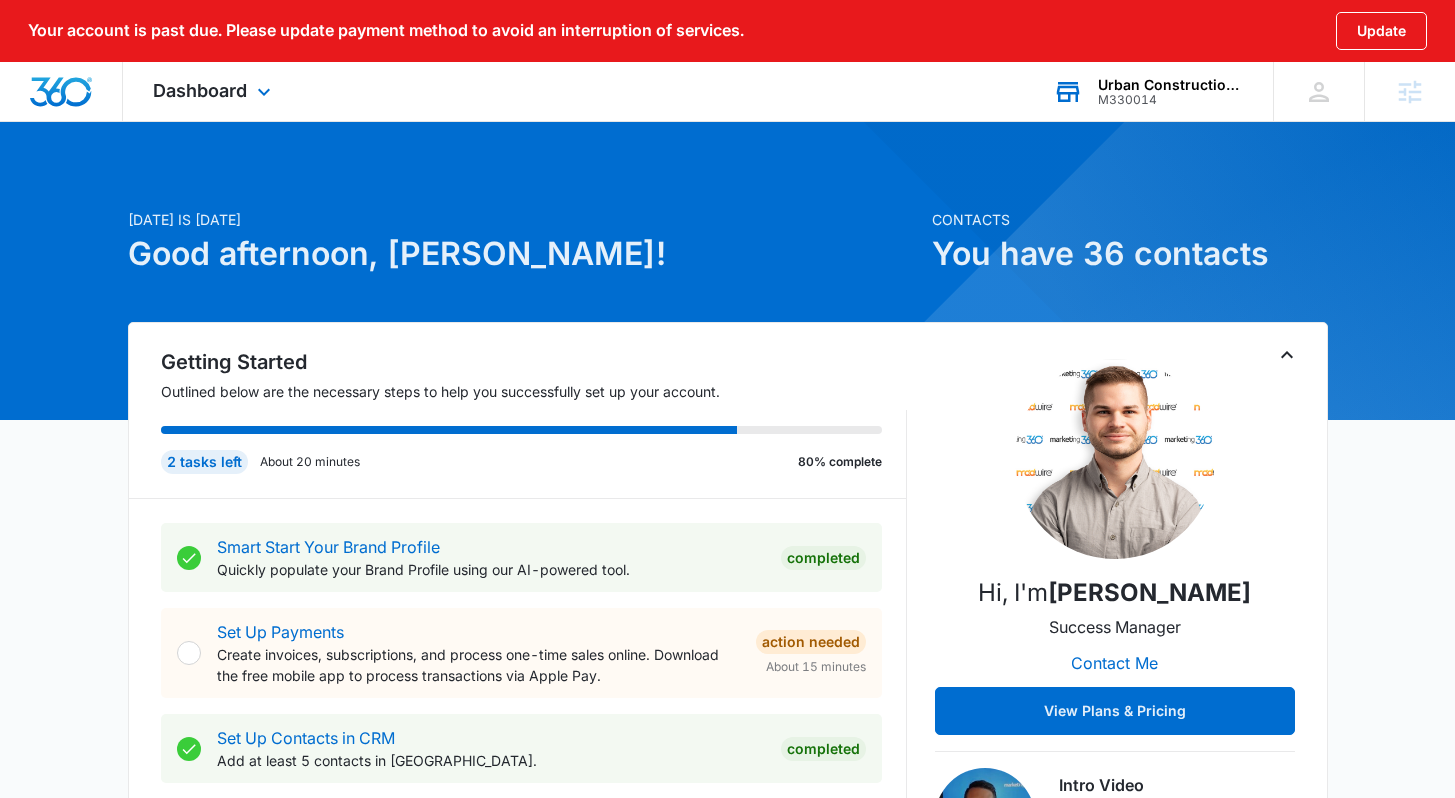 click on "Urban Construction & Design Solutions" at bounding box center (1171, 85) 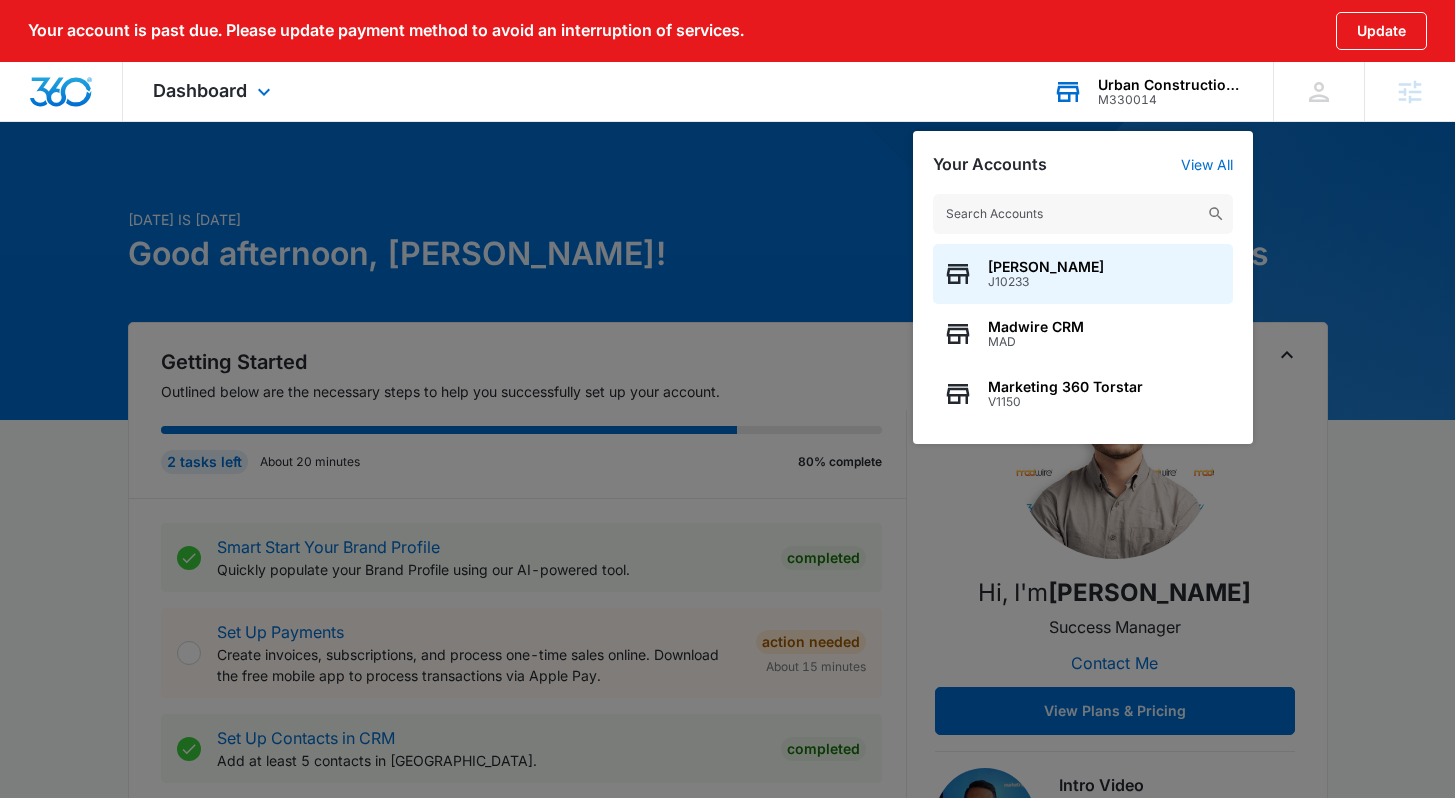 click at bounding box center (1083, 214) 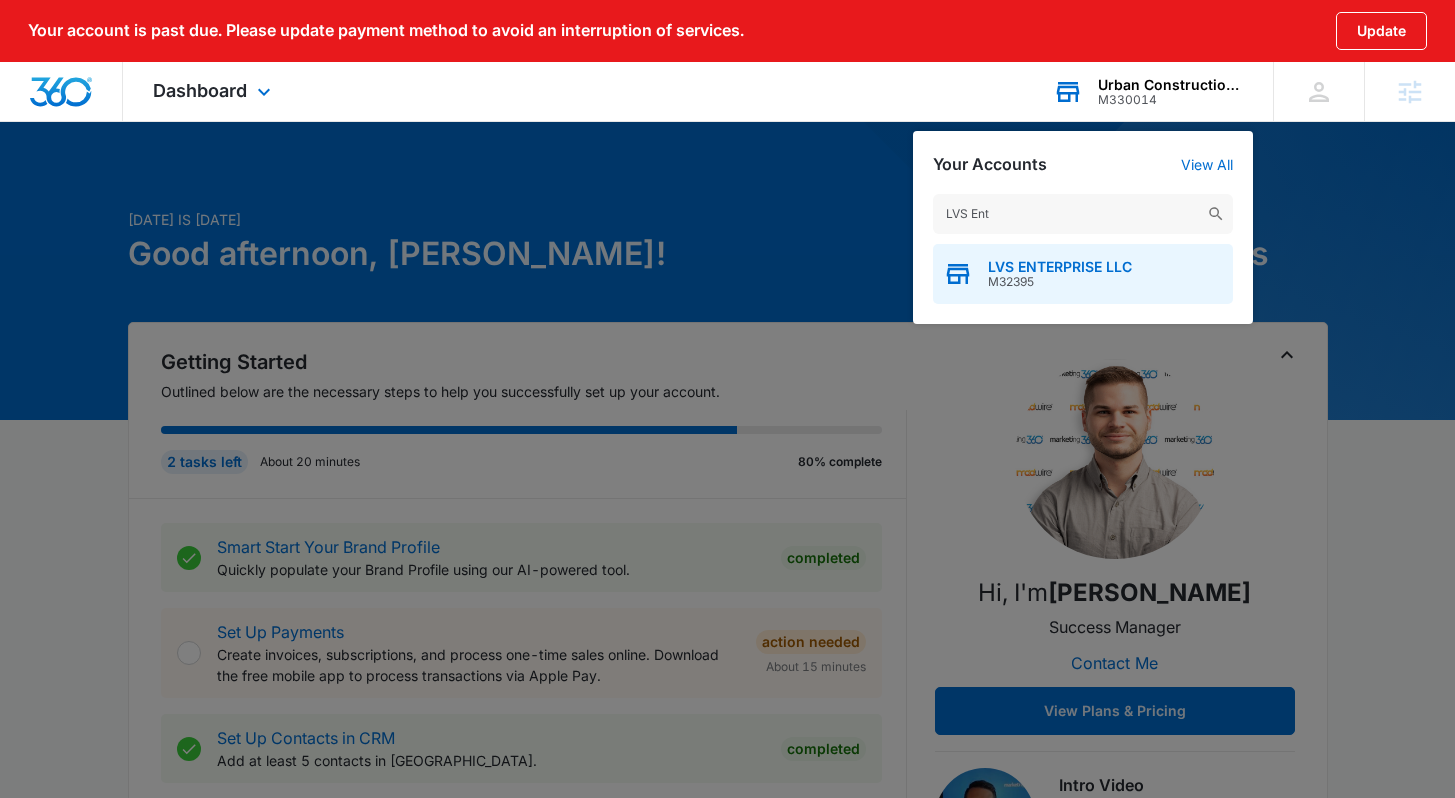 type on "LVS Ent" 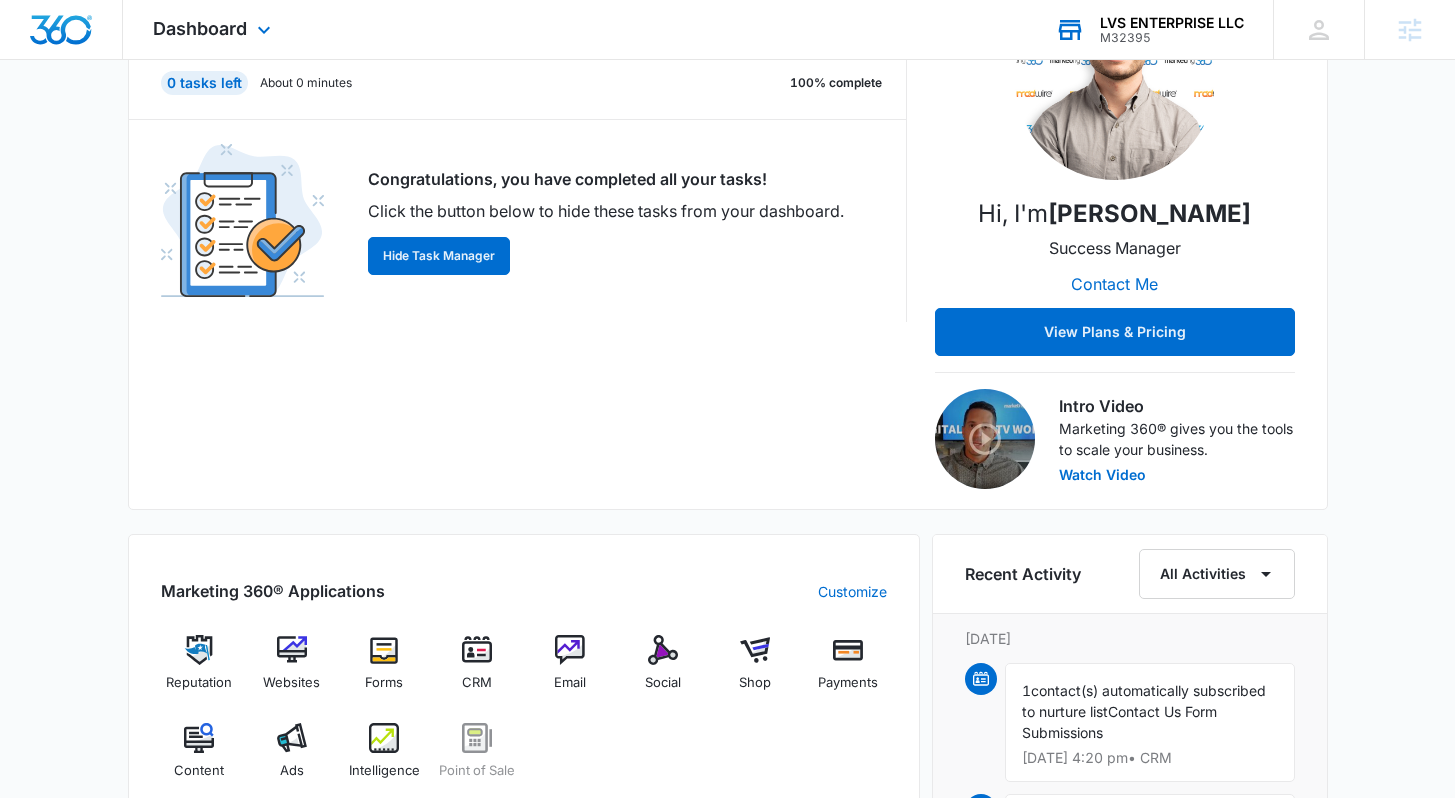 scroll, scrollTop: 0, scrollLeft: 0, axis: both 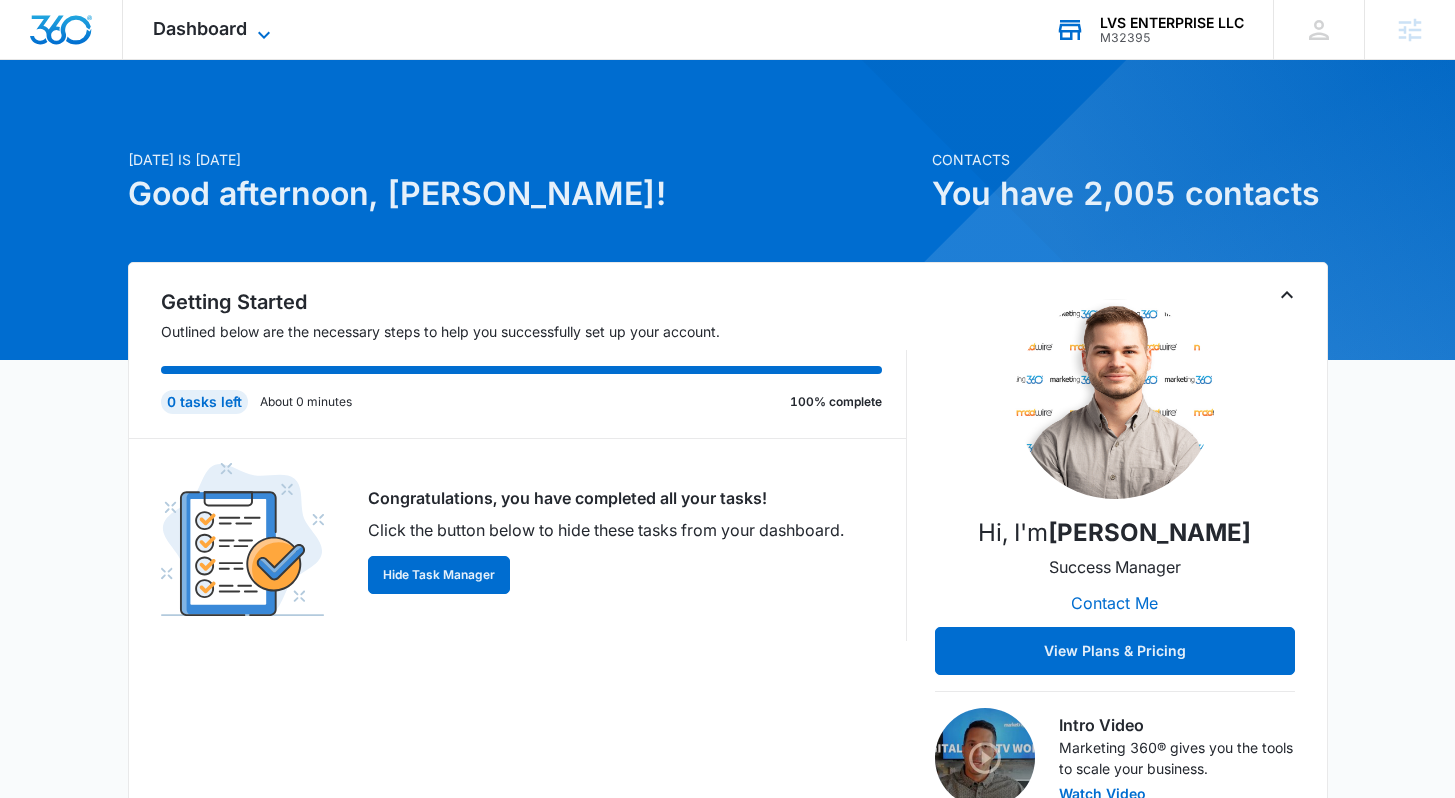 click 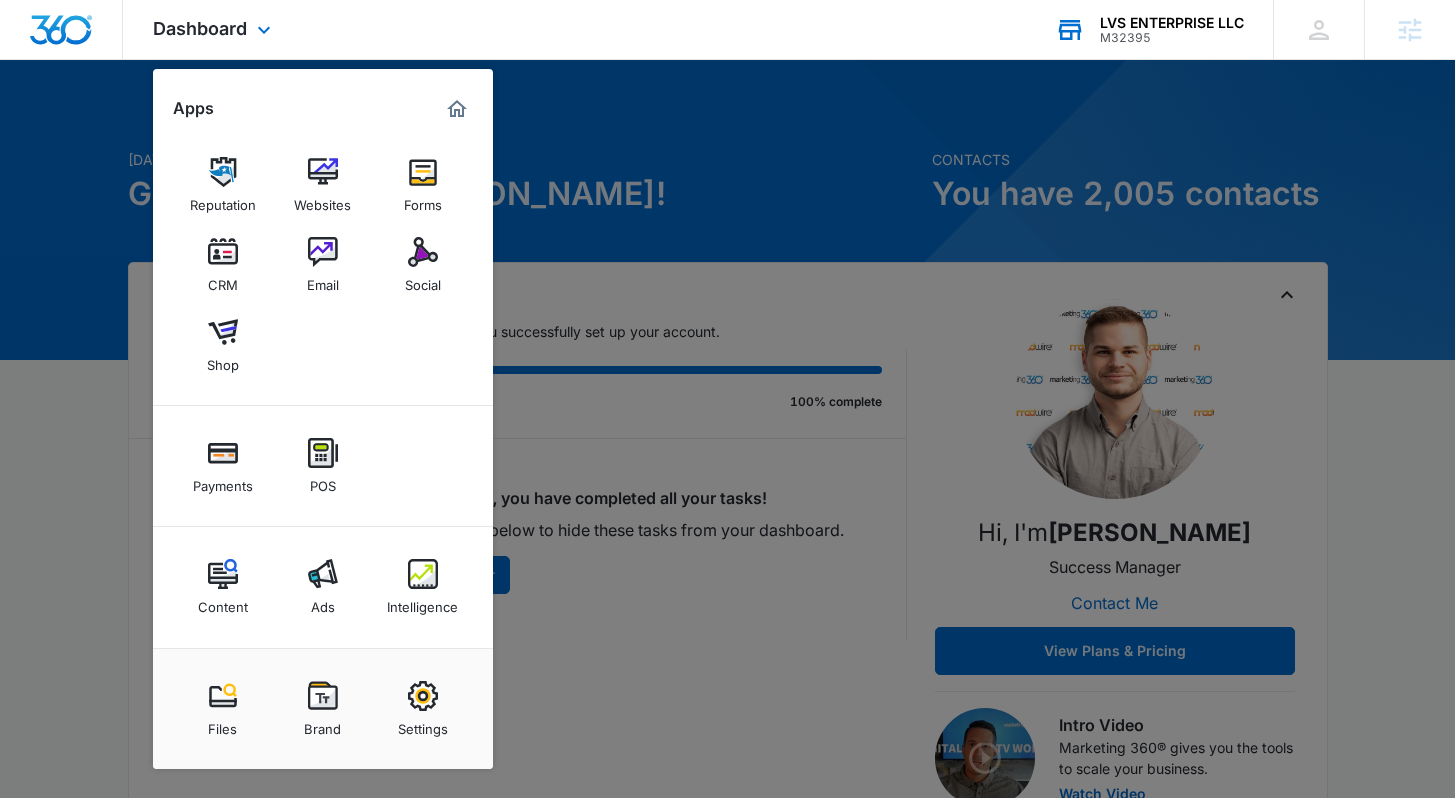 click on "Reputation Websites Forms CRM Email Social Shop" at bounding box center [323, 265] 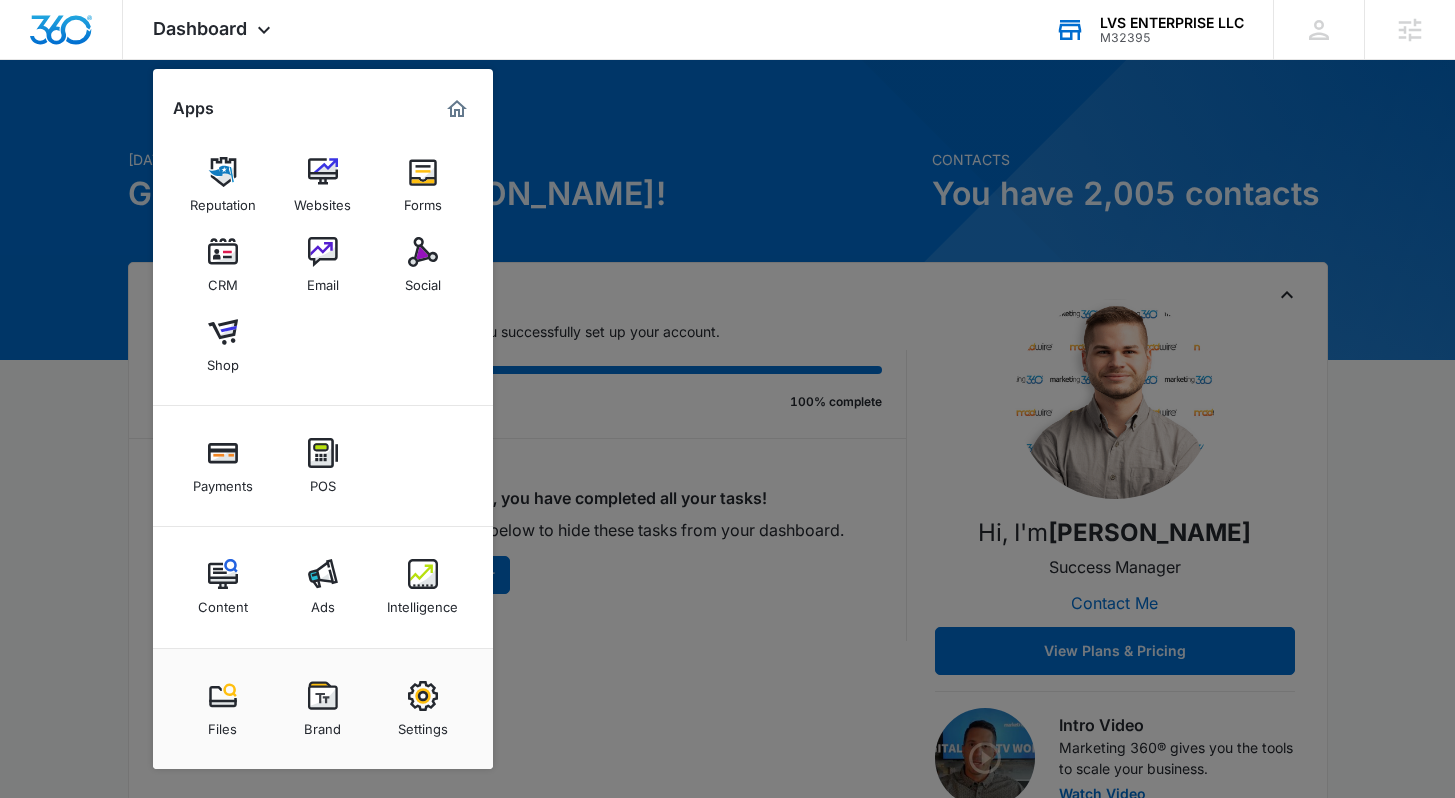 click at bounding box center (727, 399) 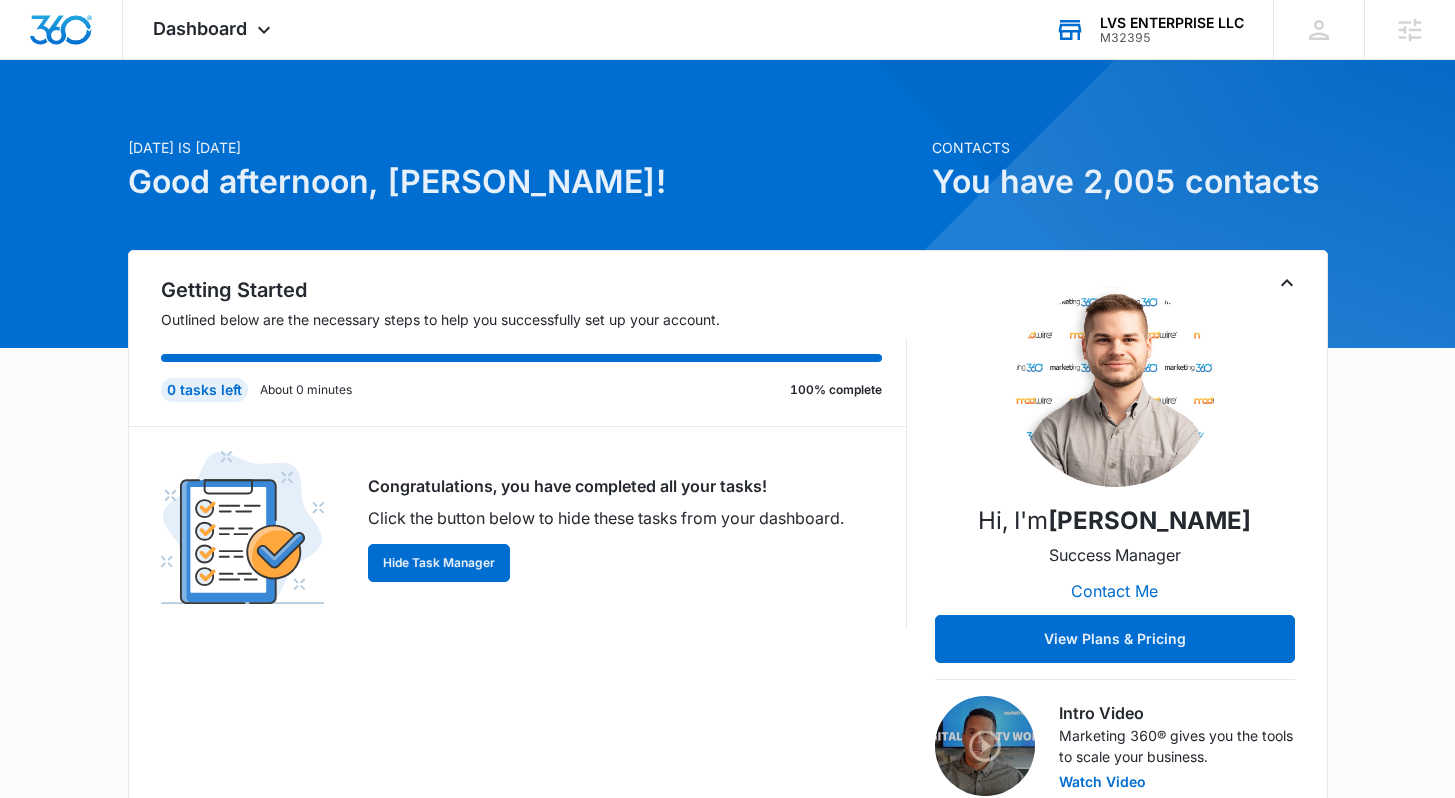 scroll, scrollTop: 0, scrollLeft: 0, axis: both 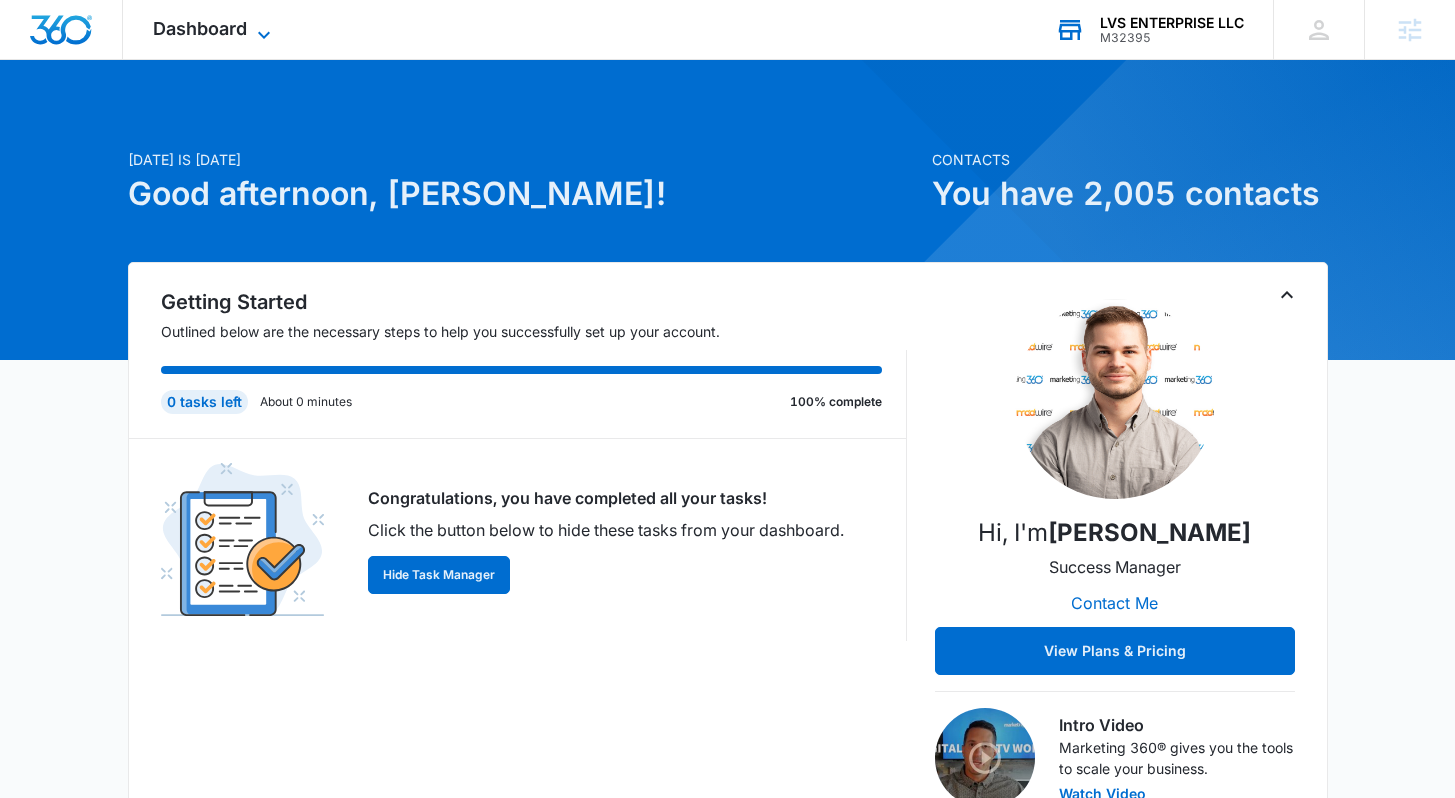 click on "Dashboard" at bounding box center [200, 28] 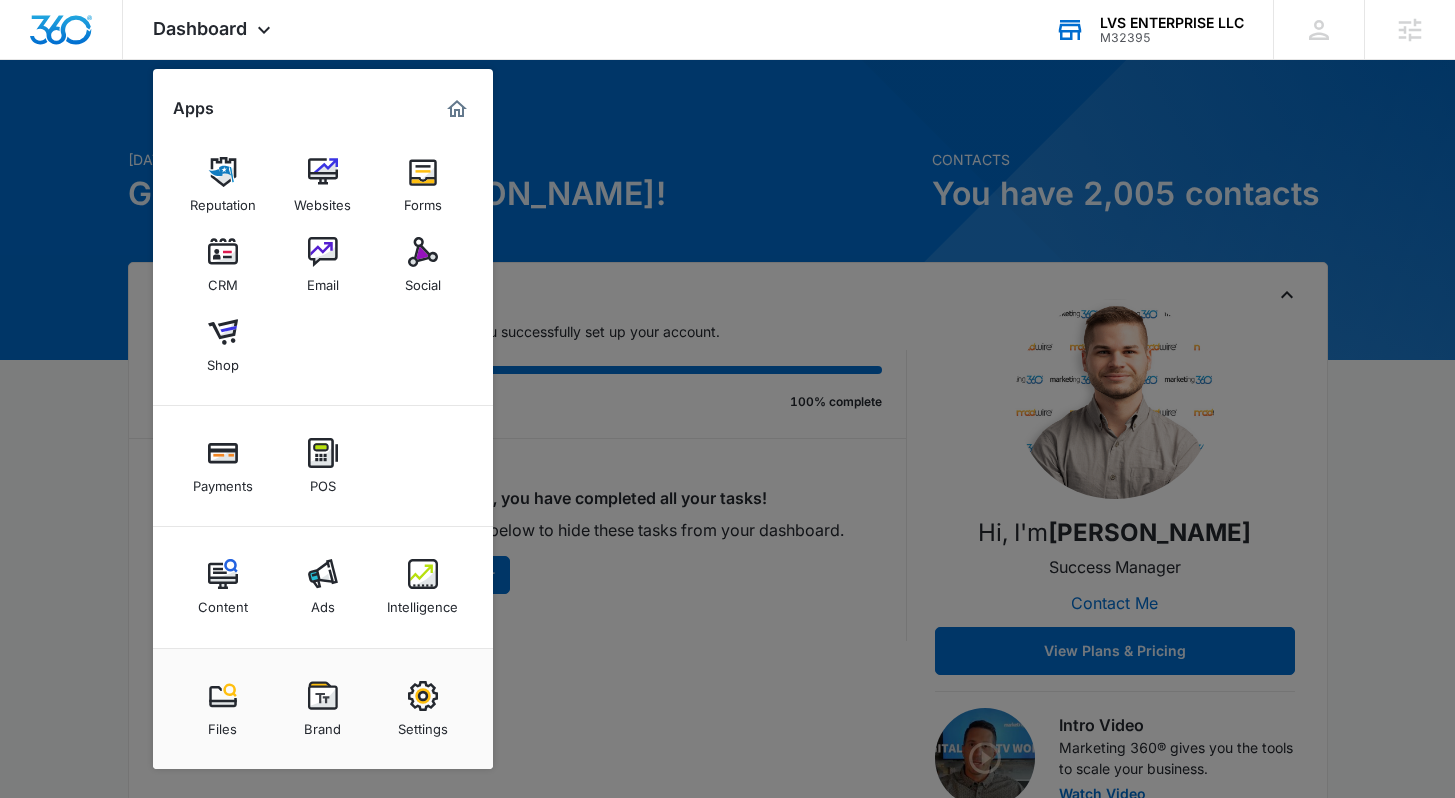 click at bounding box center [727, 399] 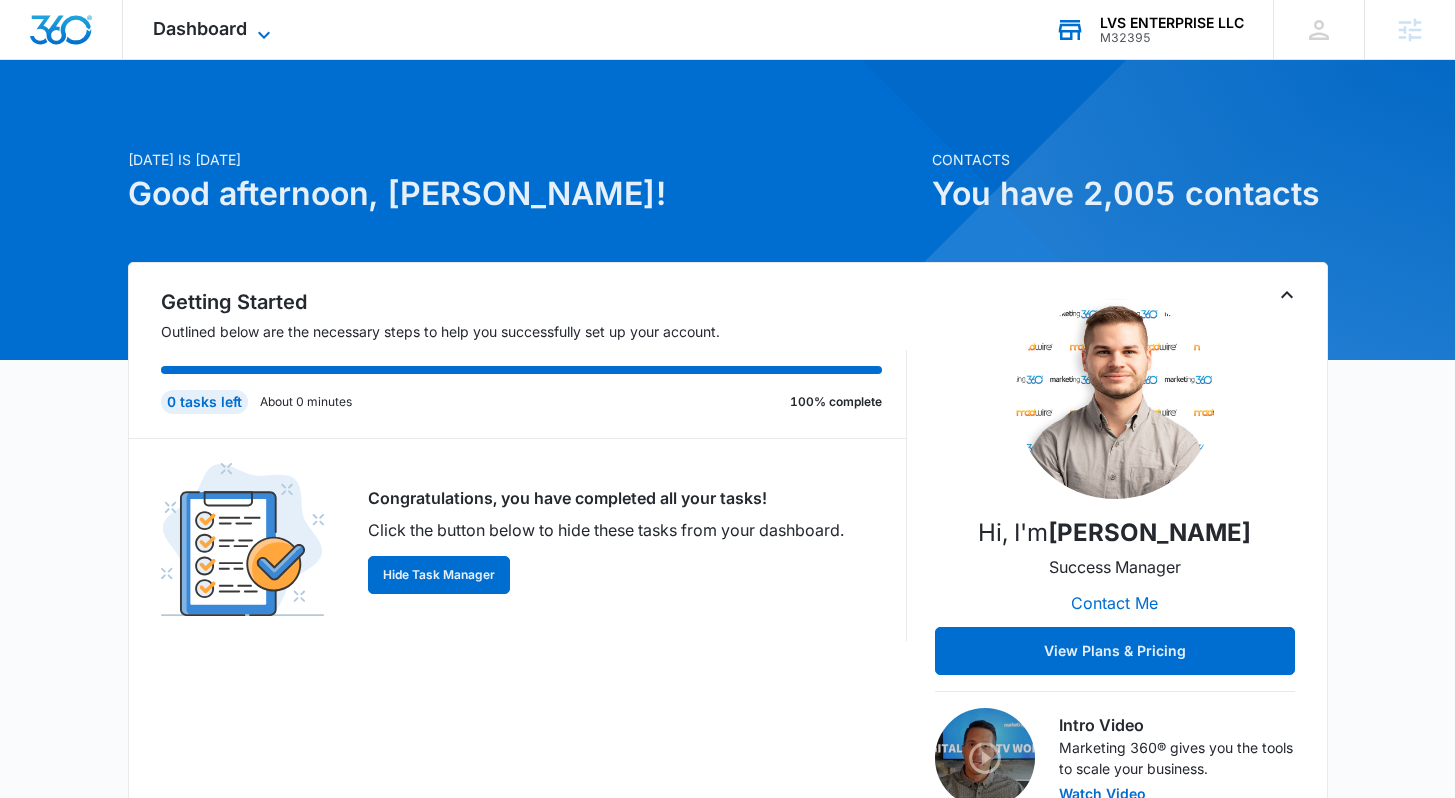 click on "Dashboard" at bounding box center [200, 28] 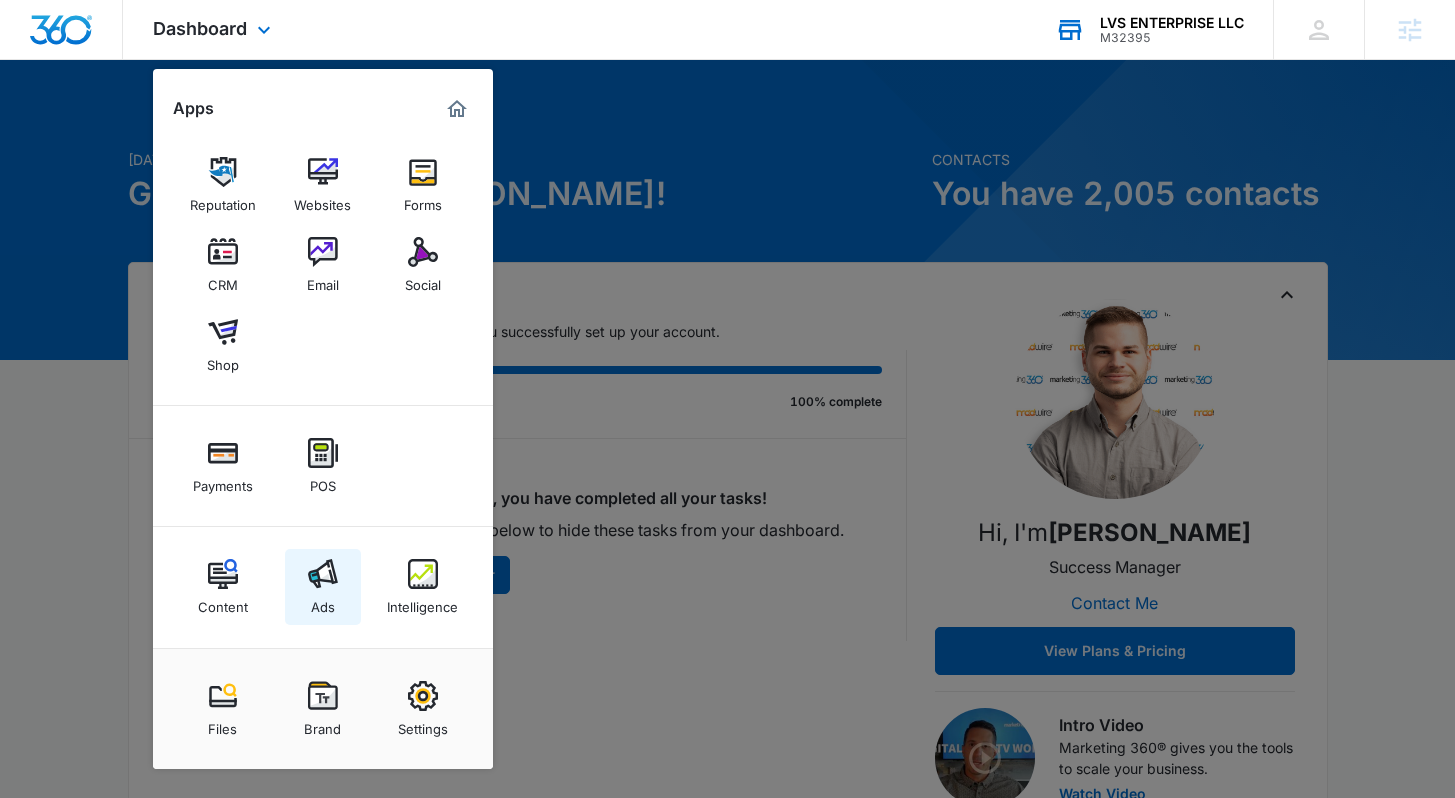 click on "Ads" at bounding box center (323, 587) 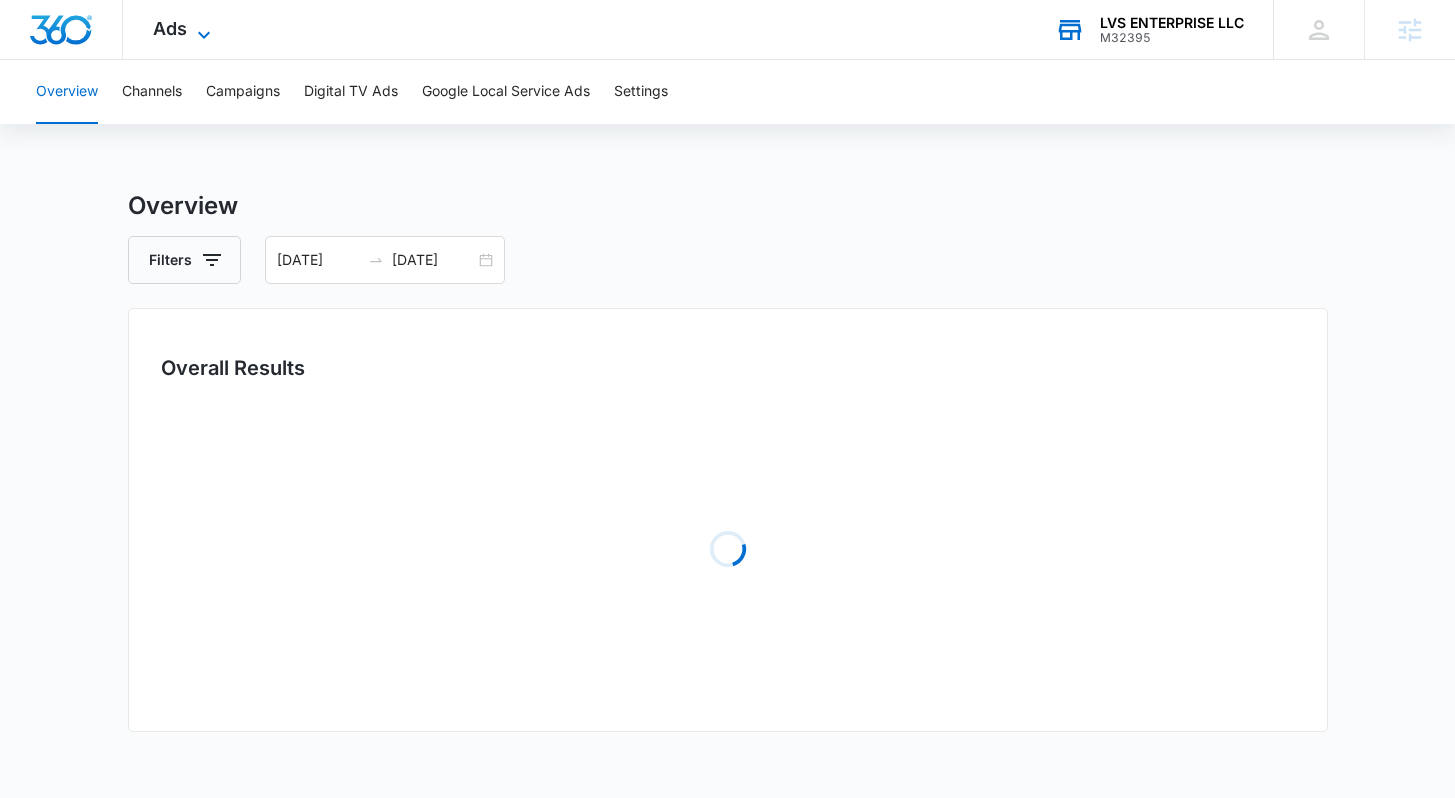 click 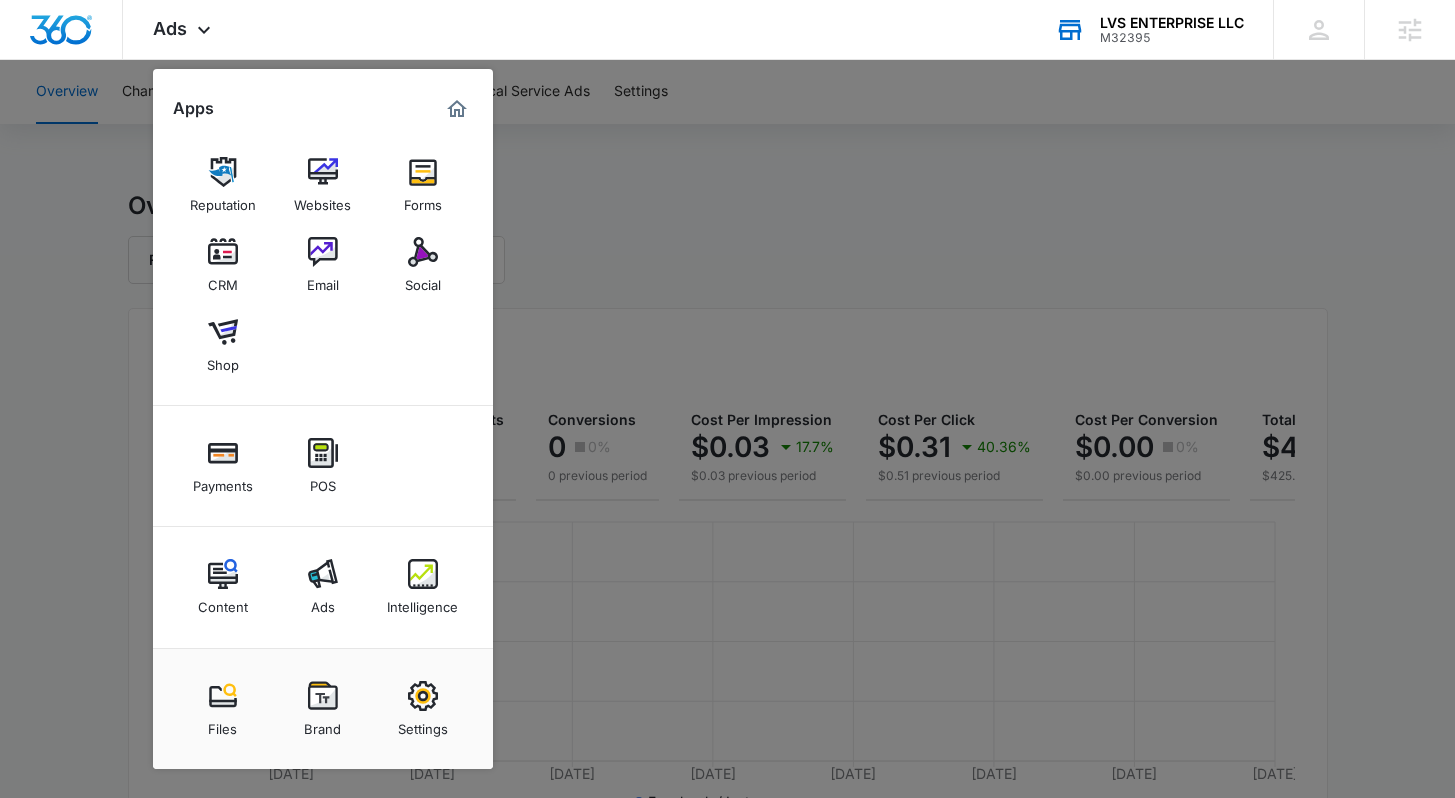 click at bounding box center (727, 399) 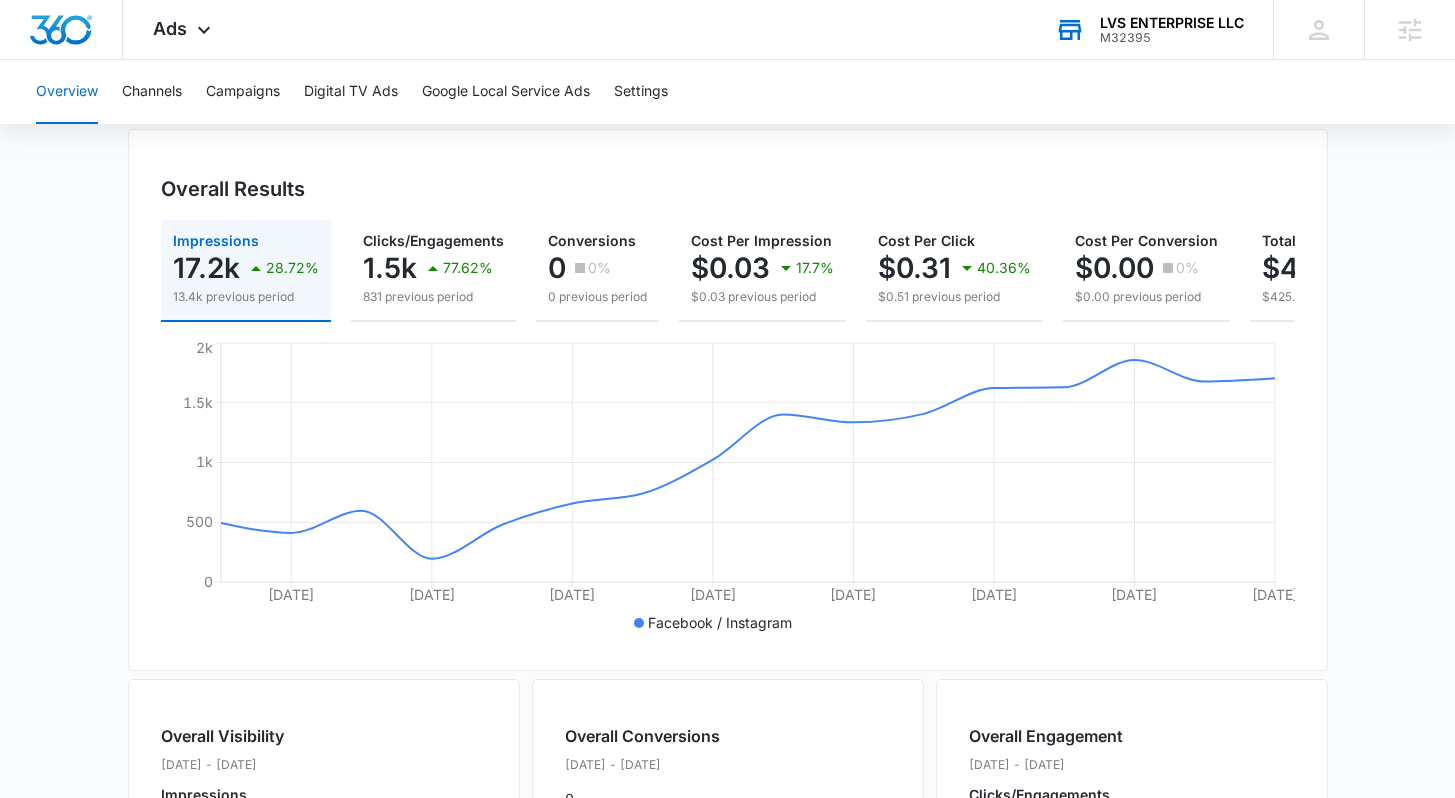 scroll, scrollTop: 212, scrollLeft: 0, axis: vertical 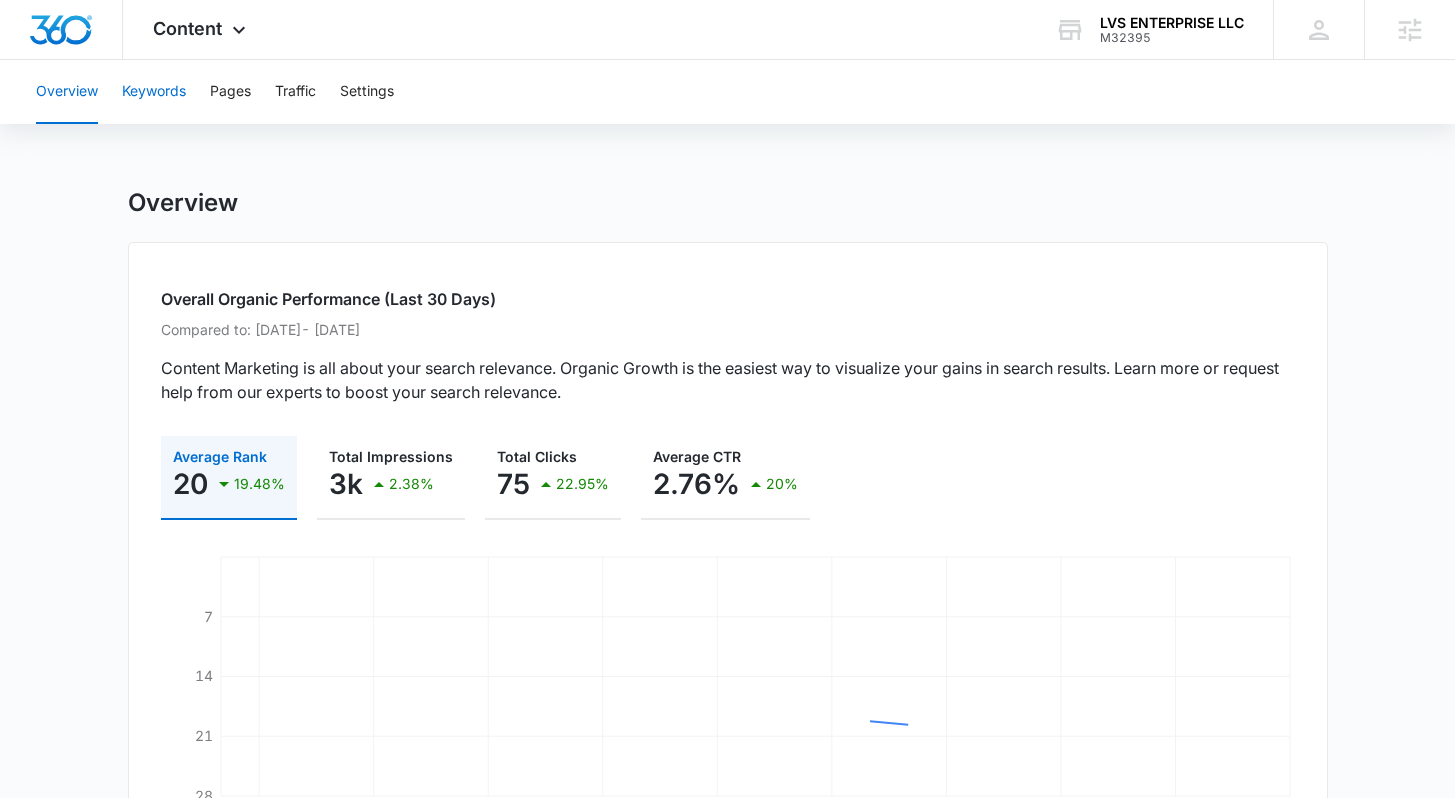 click on "Keywords" at bounding box center (154, 92) 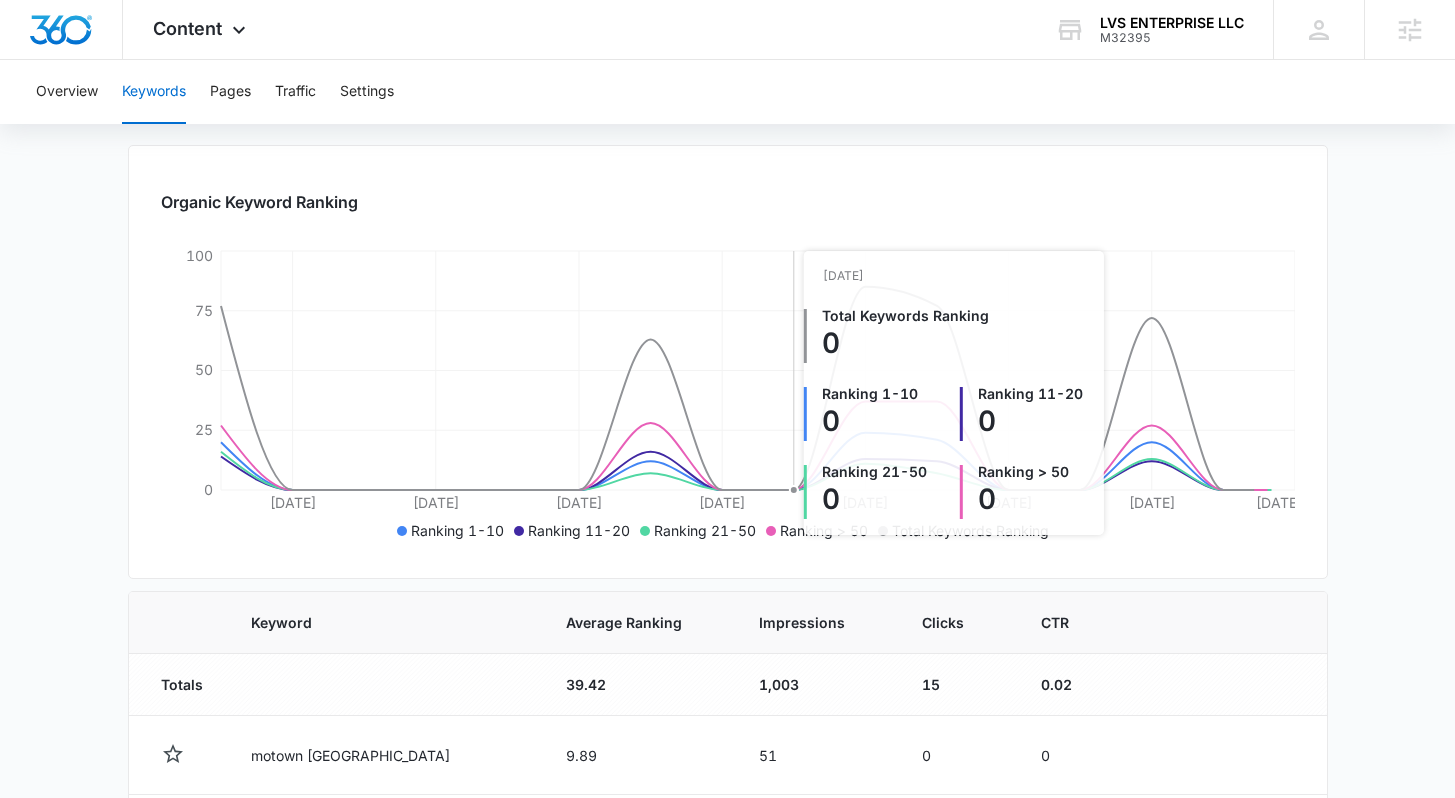 scroll, scrollTop: 201, scrollLeft: 0, axis: vertical 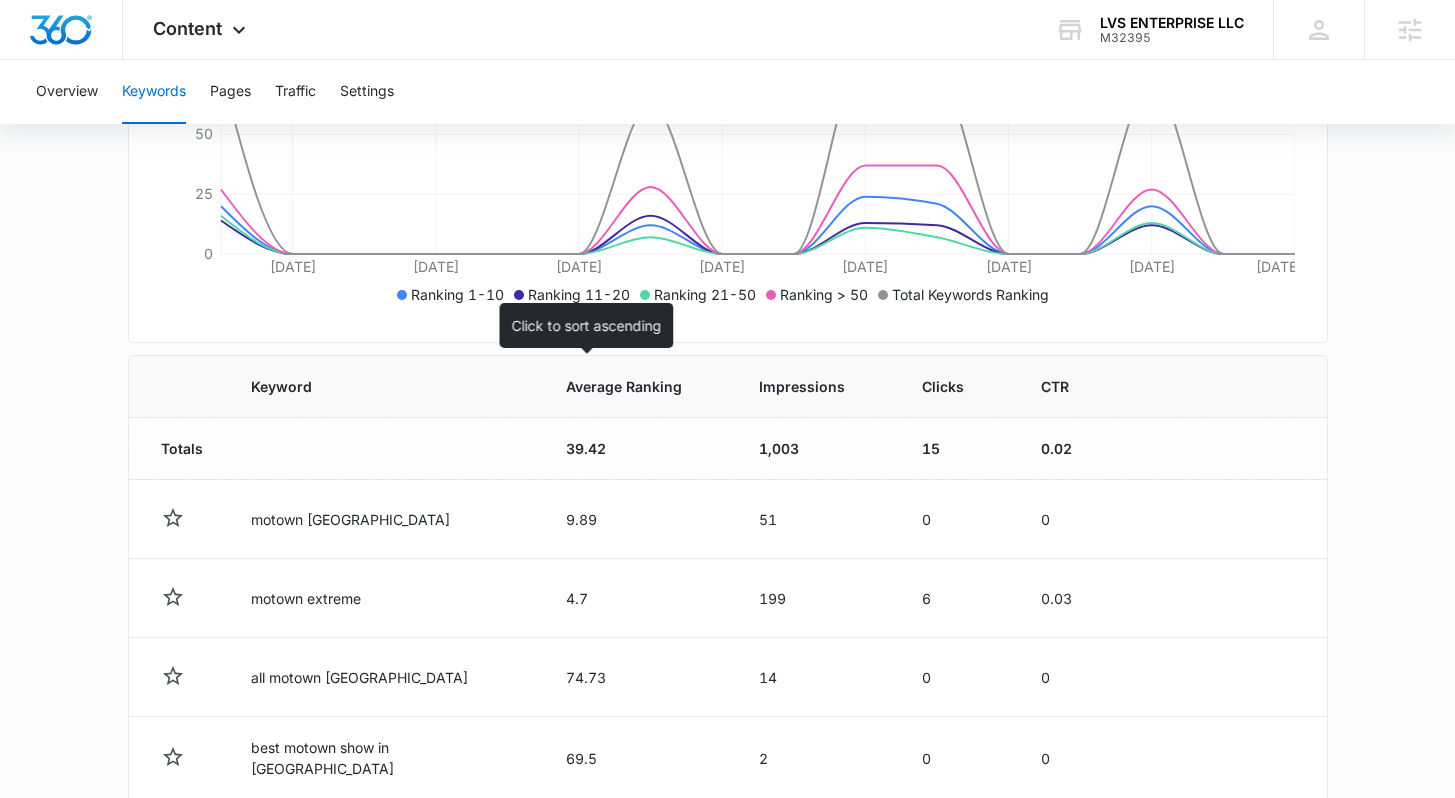 click on "Average Ranking" at bounding box center (638, 387) 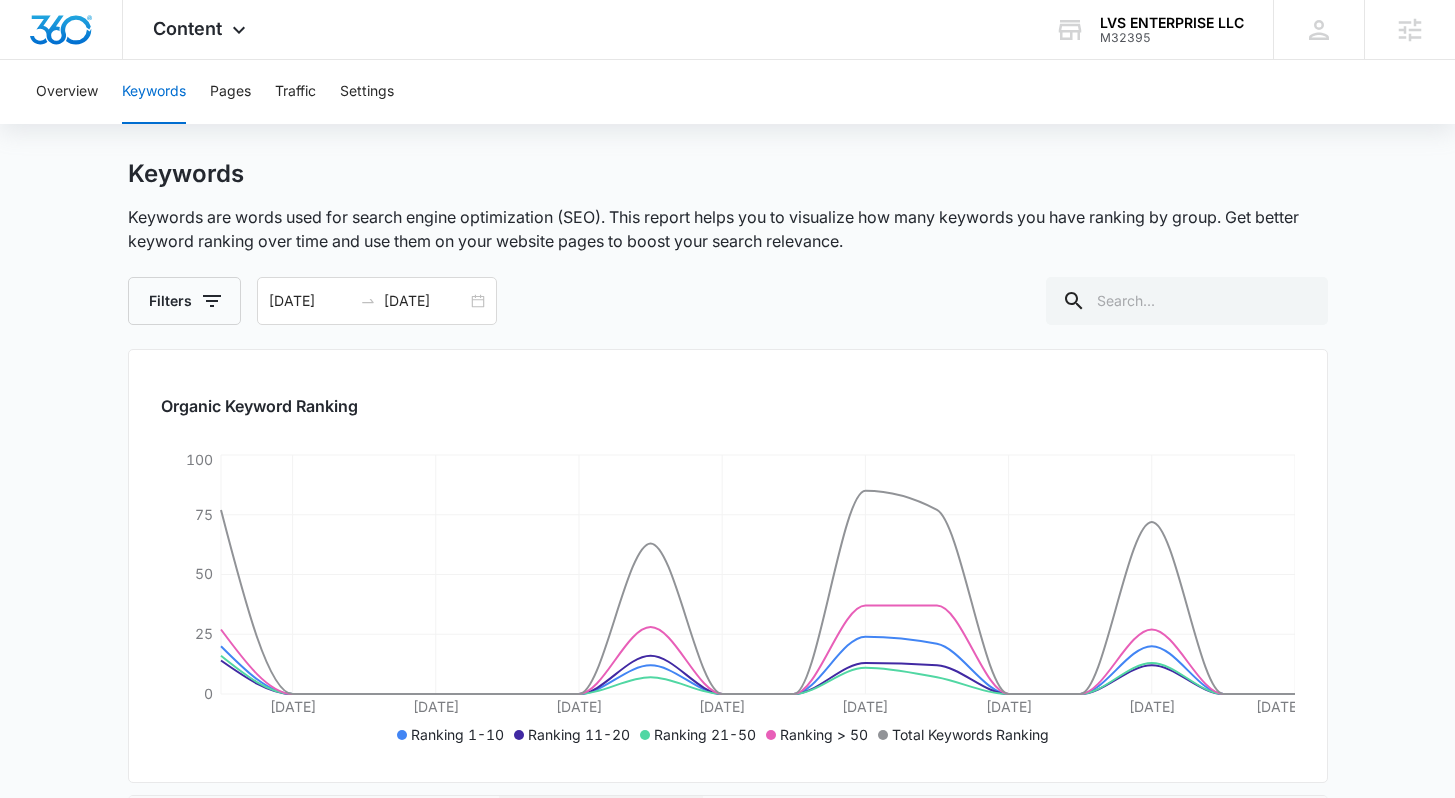 scroll, scrollTop: 0, scrollLeft: 0, axis: both 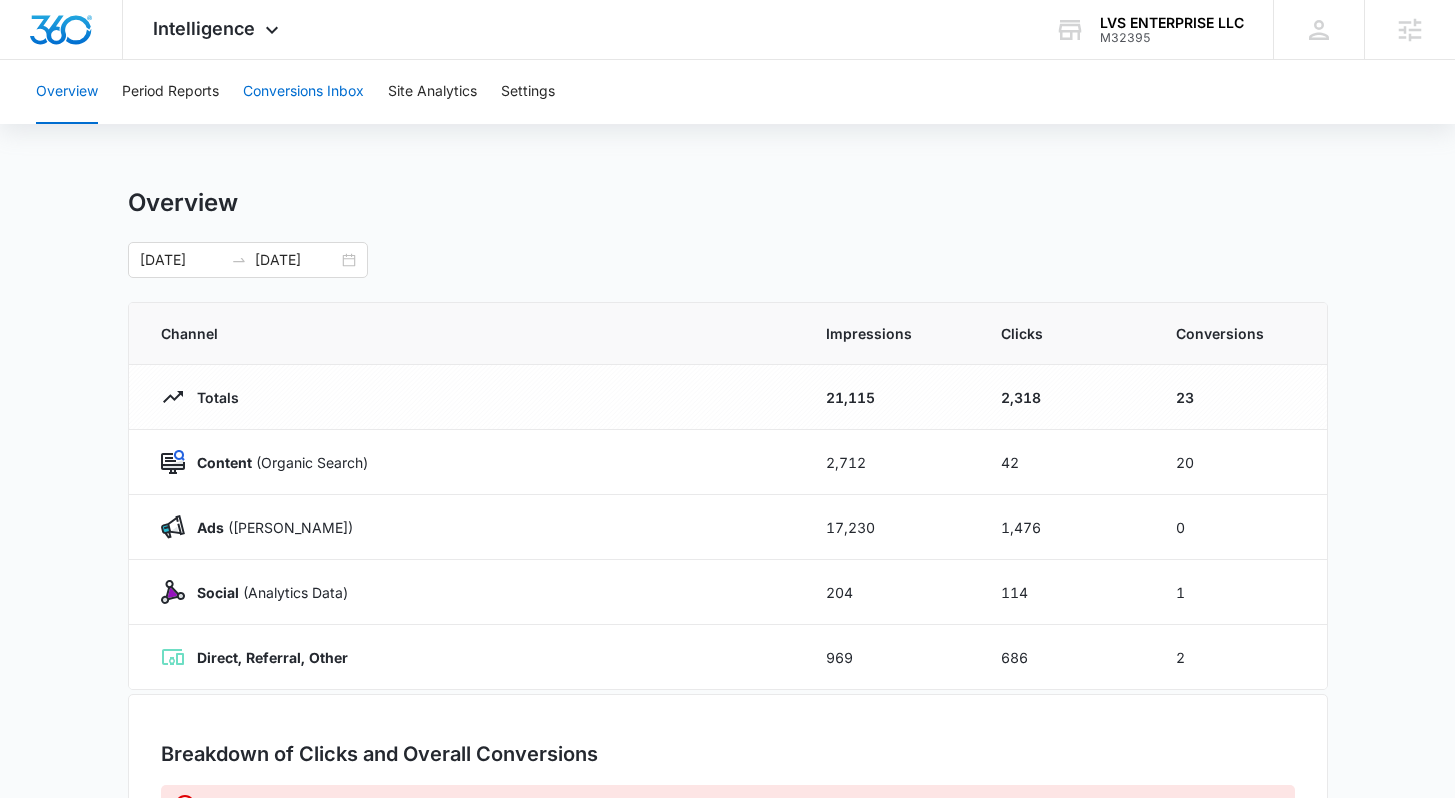 click on "Conversions Inbox" at bounding box center (303, 92) 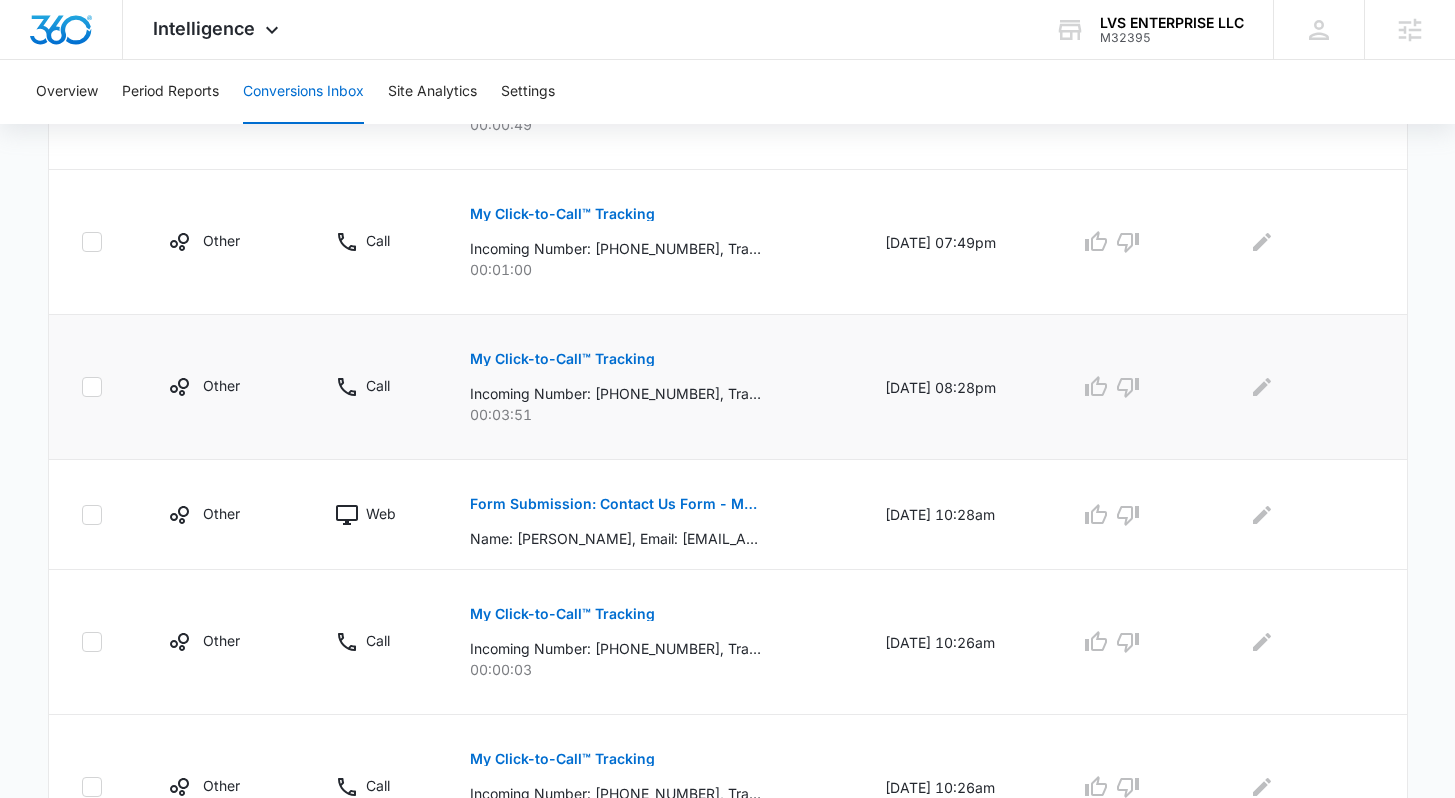 scroll, scrollTop: 715, scrollLeft: 0, axis: vertical 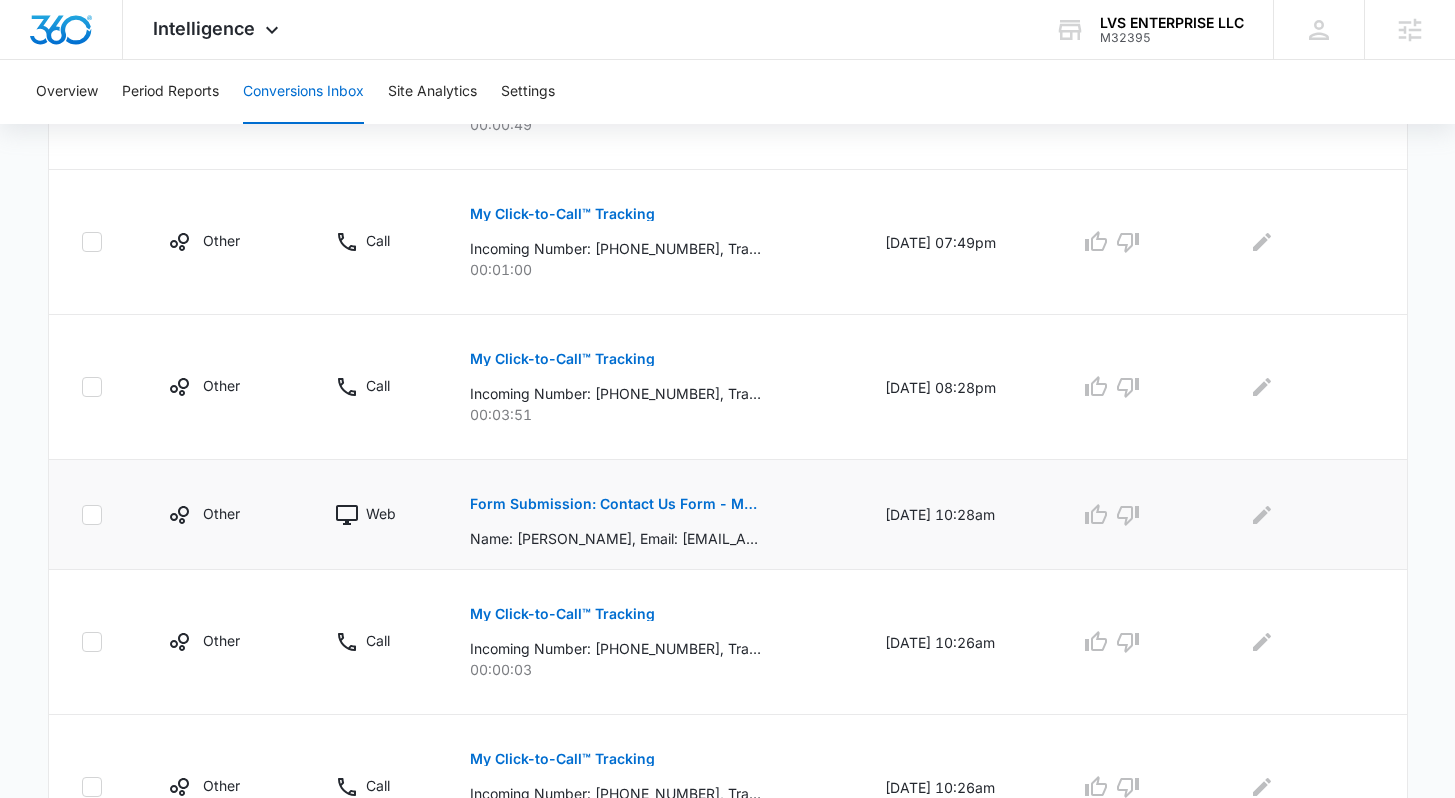 click on "Form Submission: Contact Us Form - Motown Extreme" at bounding box center [615, 504] 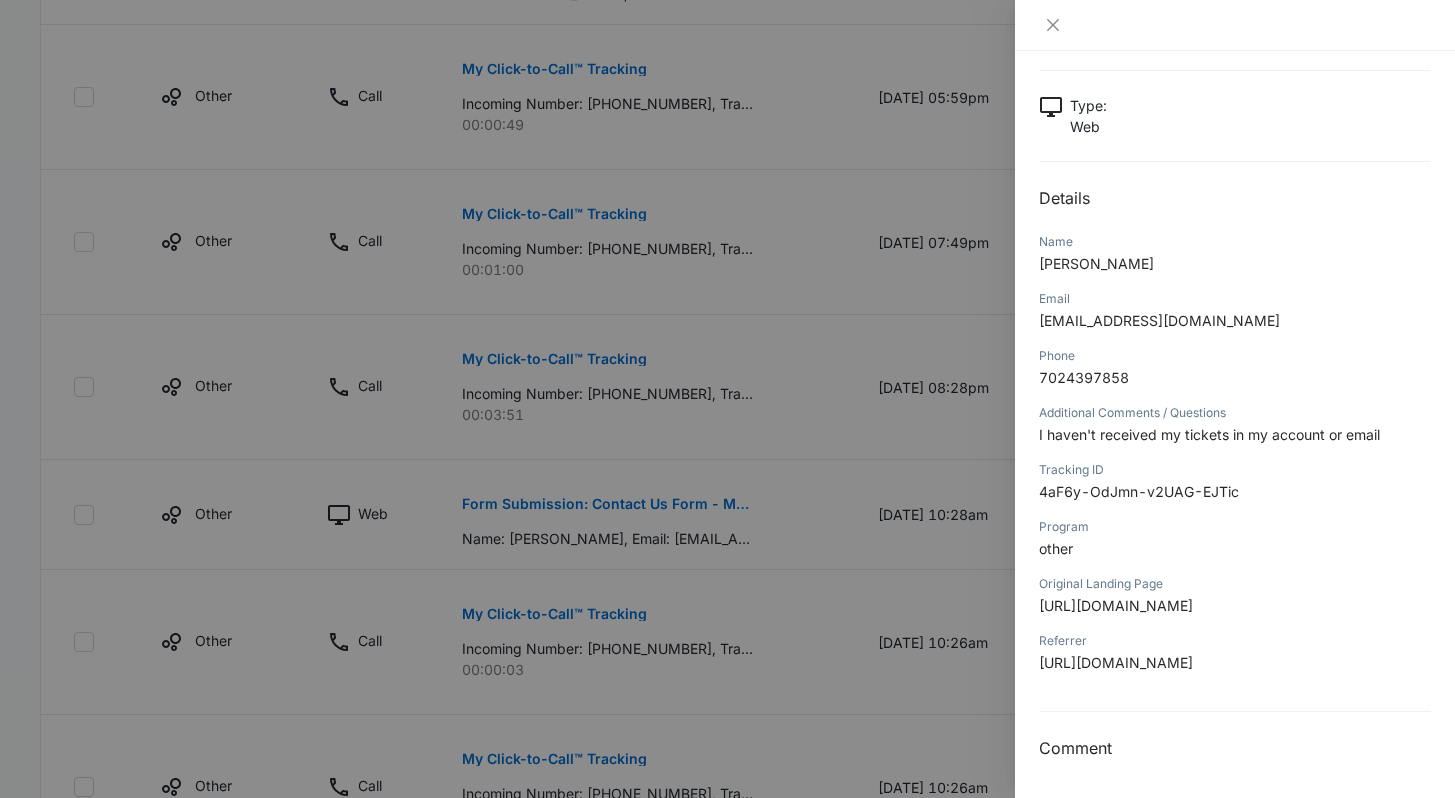 scroll, scrollTop: 0, scrollLeft: 0, axis: both 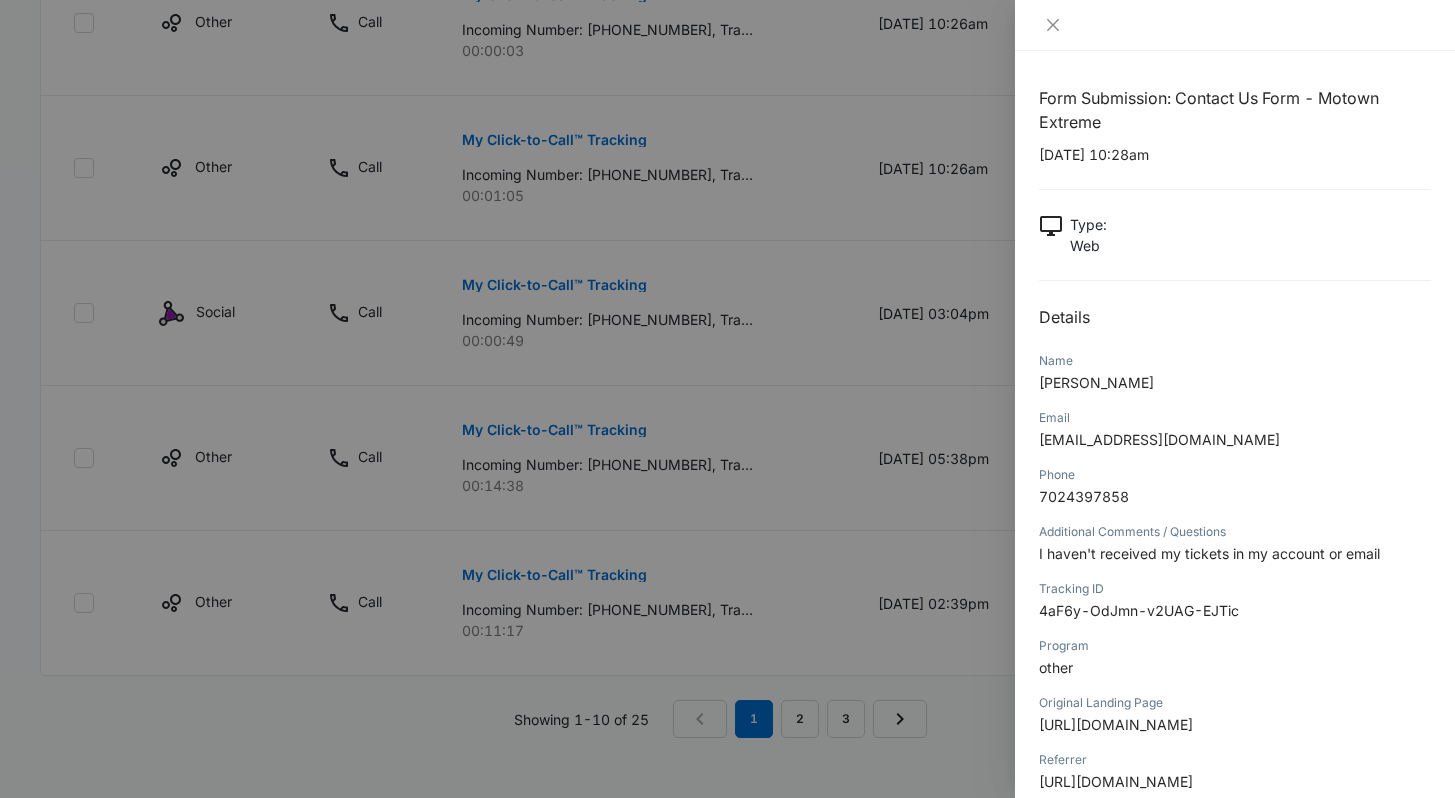 click at bounding box center [727, 399] 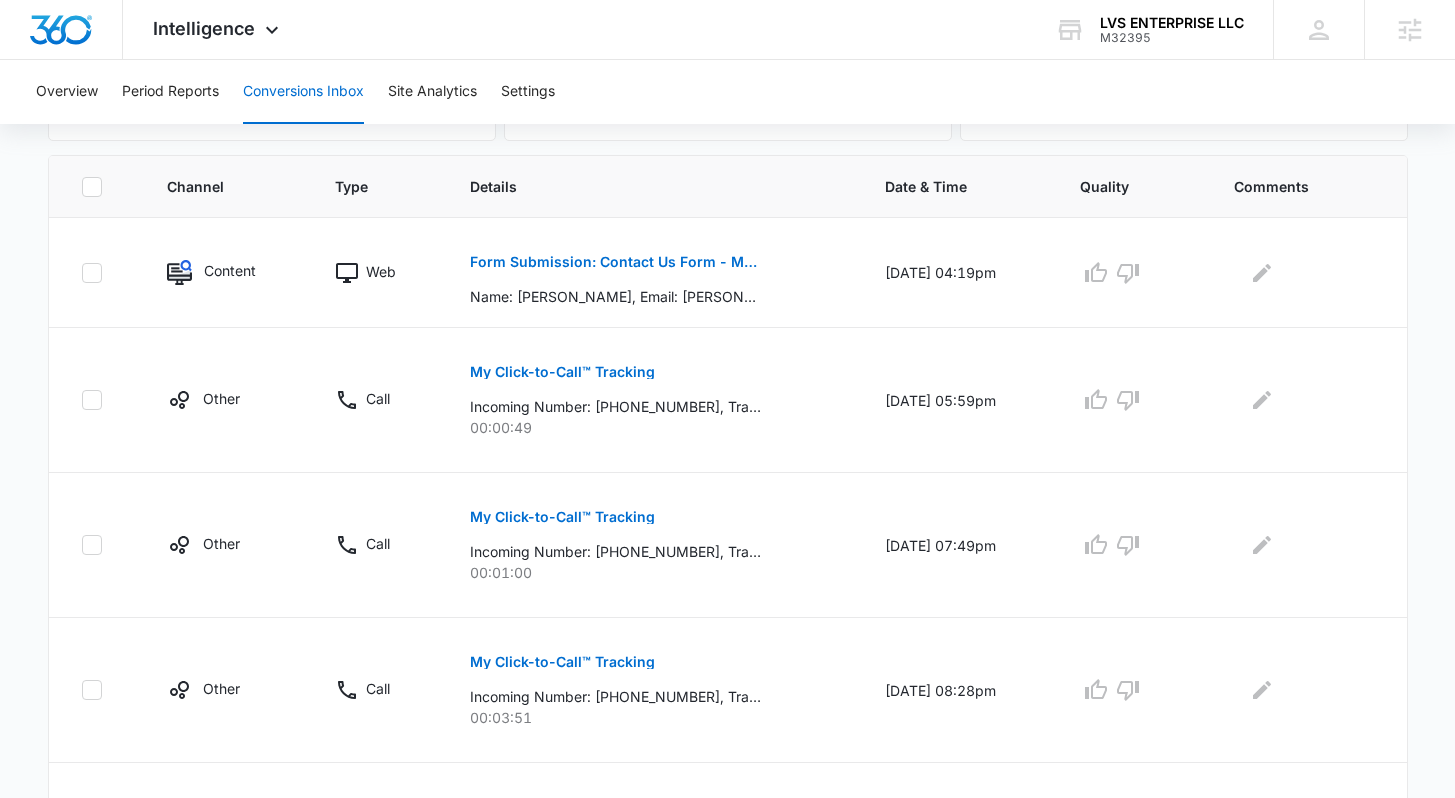 scroll, scrollTop: 0, scrollLeft: 0, axis: both 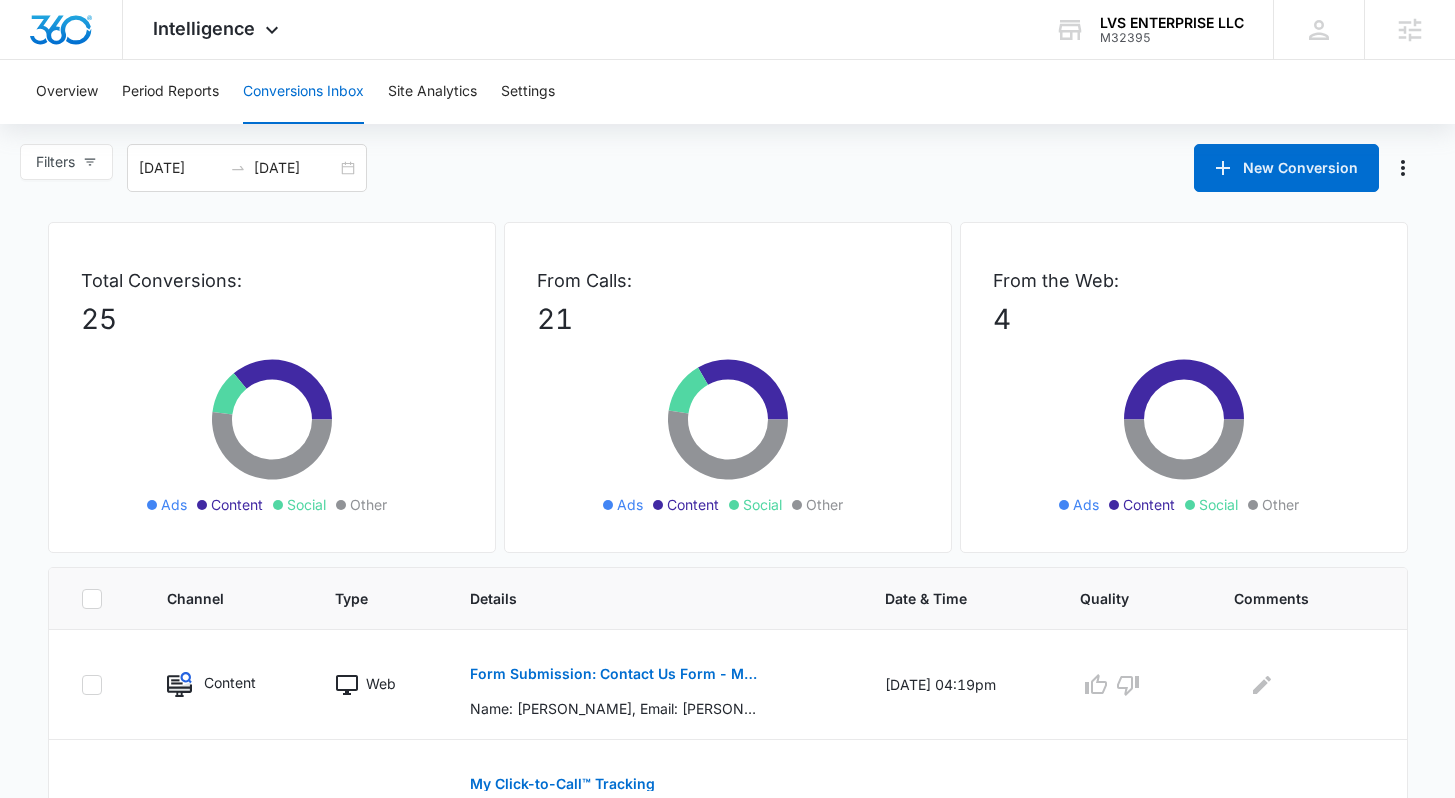 click on "Filters 06/11/2025 07/11/2025 New Conversion" at bounding box center (727, 168) 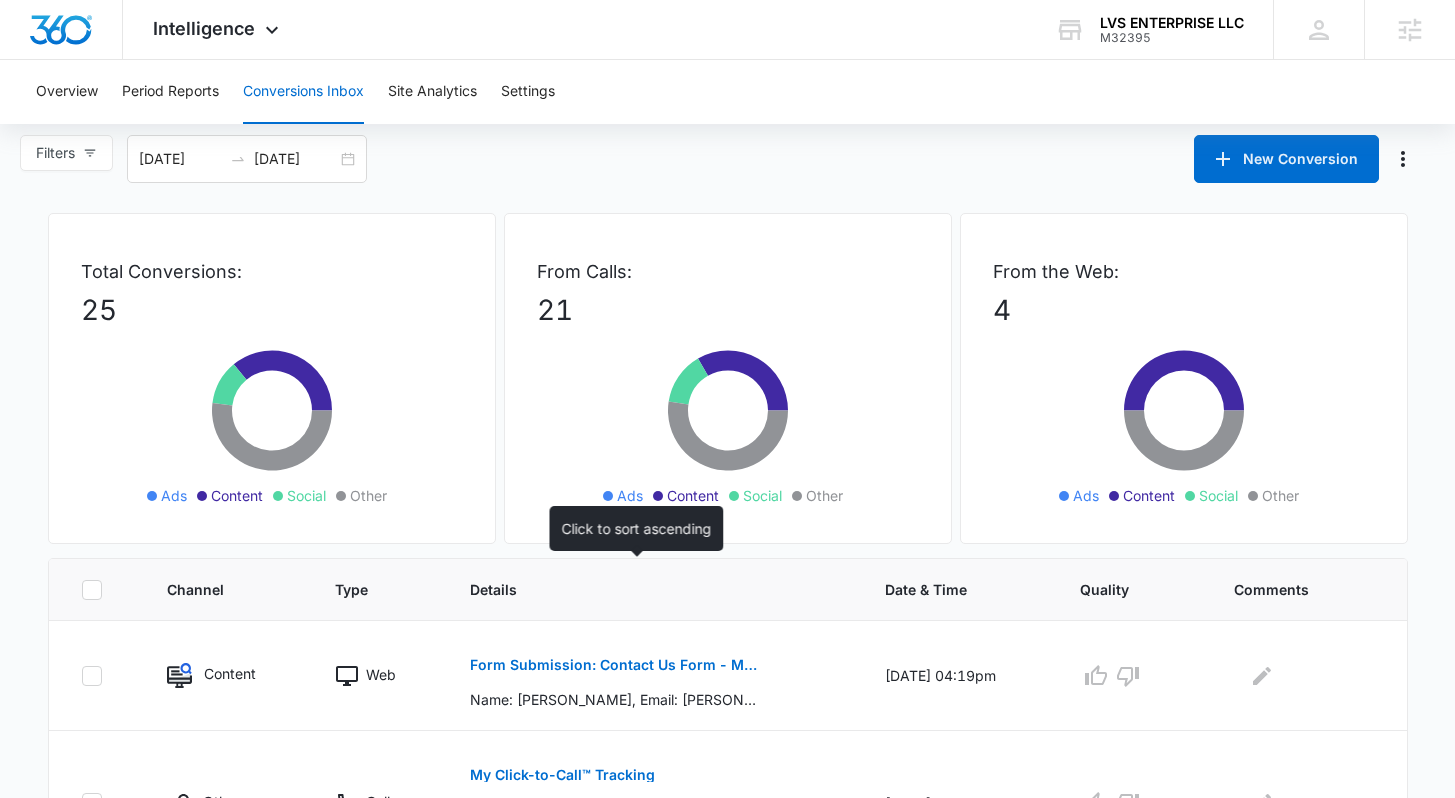 scroll, scrollTop: 0, scrollLeft: 0, axis: both 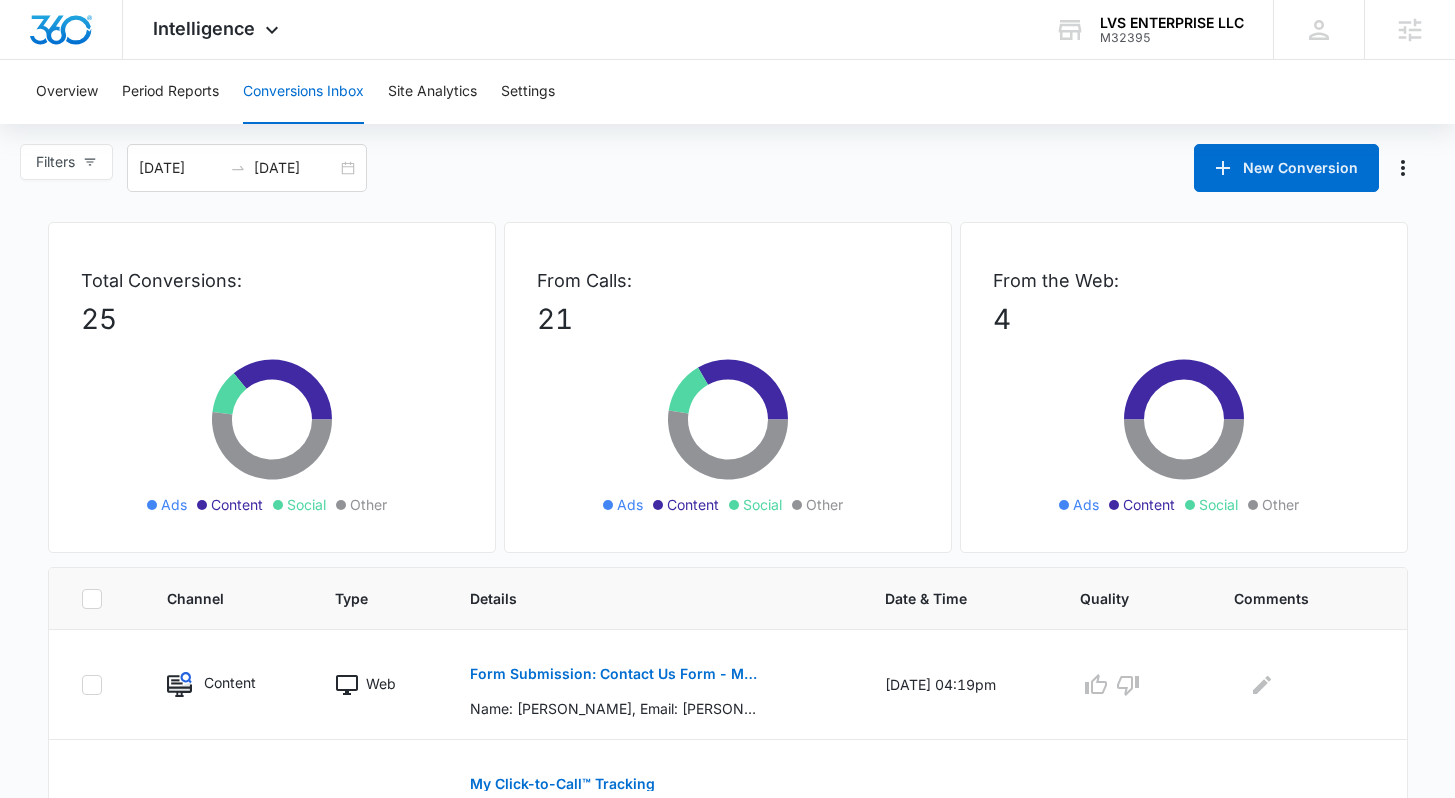 click on "Overview Period Reports Conversions Inbox Site Analytics Settings Filters 06/11/2025 07/11/2025 New Conversion Total Conversions: 25 Ads Content Social Other From Calls: 21 Ads Content Social Other From the Web: 4 Ads Content Social Other Channel Type Details Date & Time Quality Comments Content Web Form Submission: Contact Us Form - Motown Extreme 07/08/25 at 04:19pm Other Call My Click-to-Call™ Tracking Incoming Number: +19049937901, Tracking Number: +18334913965, Ring To: +18888865008, Caller Id: +19049937901, Duration: 00:00:49, Title: LVS ENTERPRISE LLC - Other 00:00:49 07/07/25 at 05:59pm Other Call My Click-to-Call™ Tracking Incoming Number: +19084143388, Tracking Number: +18334913965, Ring To: +18888865008, Caller Id: +19084143388, Duration: 00:01:00, Title: LVS ENTERPRISE LLC - Other 00:01:00 07/06/25 at 07:49pm Other Call My Click-to-Call™ Tracking 00:03:51 07/04/25 at 08:28pm Other Web Form Submission: Contact Us Form - Motown Extreme 07/04/25 at 10:28am Other Call 00:00:03 Other Call Social" at bounding box center [727, 1066] 